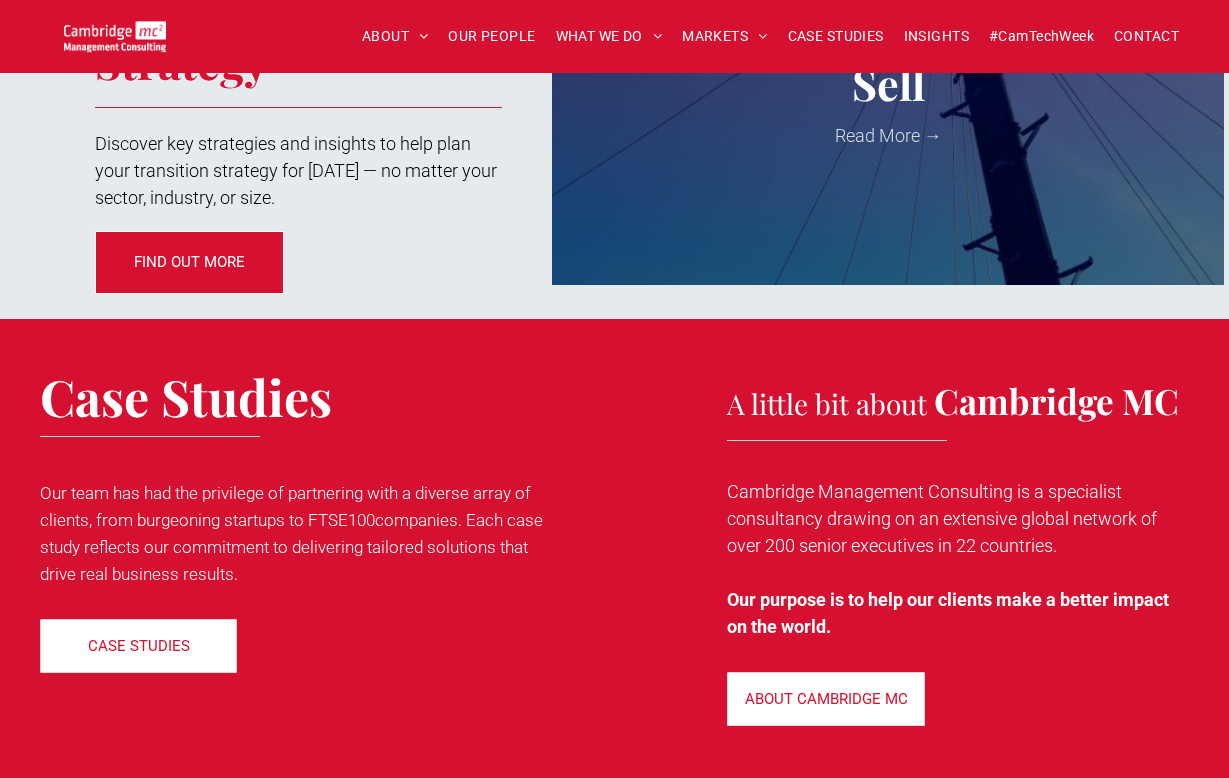 scroll, scrollTop: 2151, scrollLeft: 0, axis: vertical 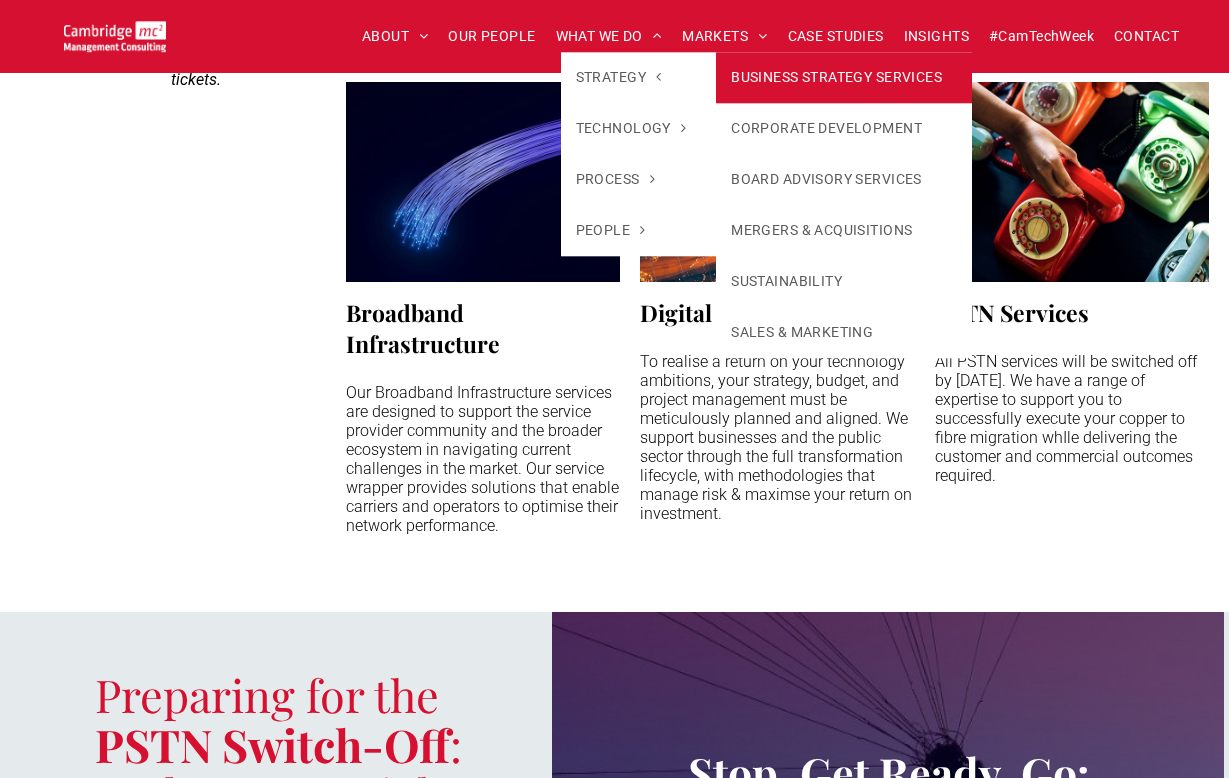 click on "BUSINESS STRATEGY SERVICES" at bounding box center [844, 77] 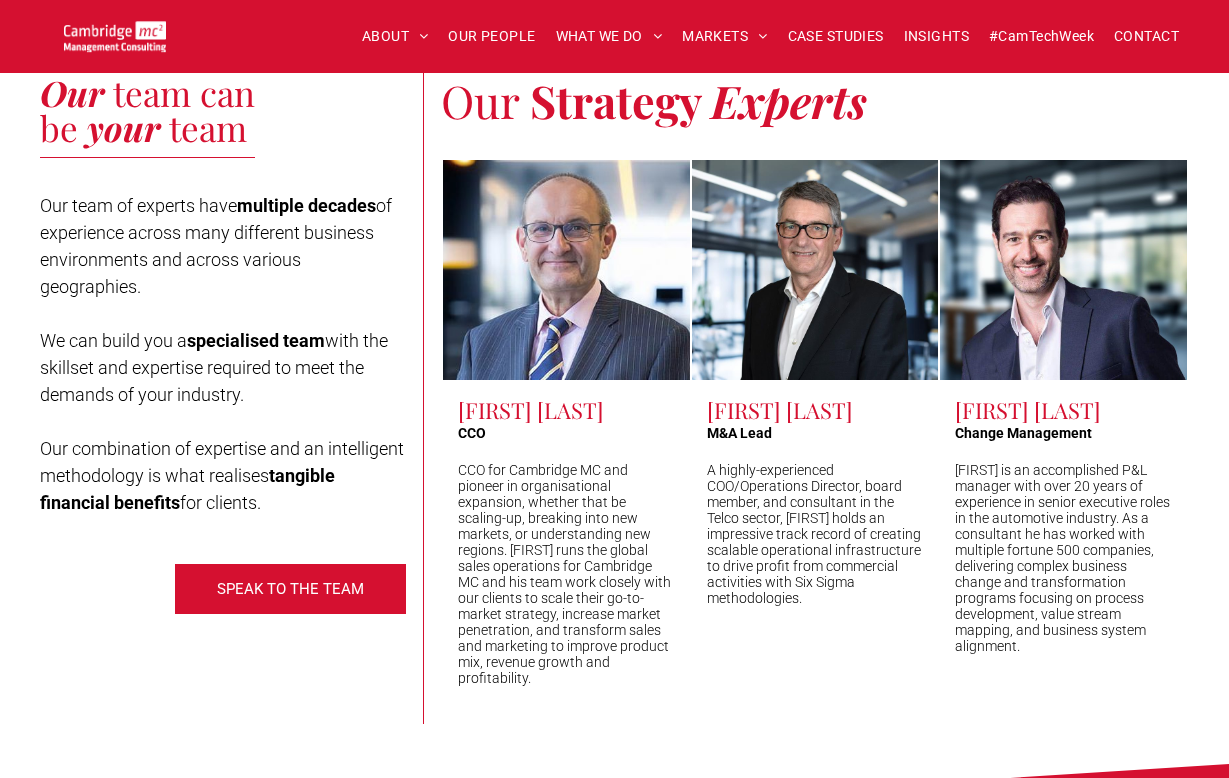 scroll, scrollTop: 4687, scrollLeft: 0, axis: vertical 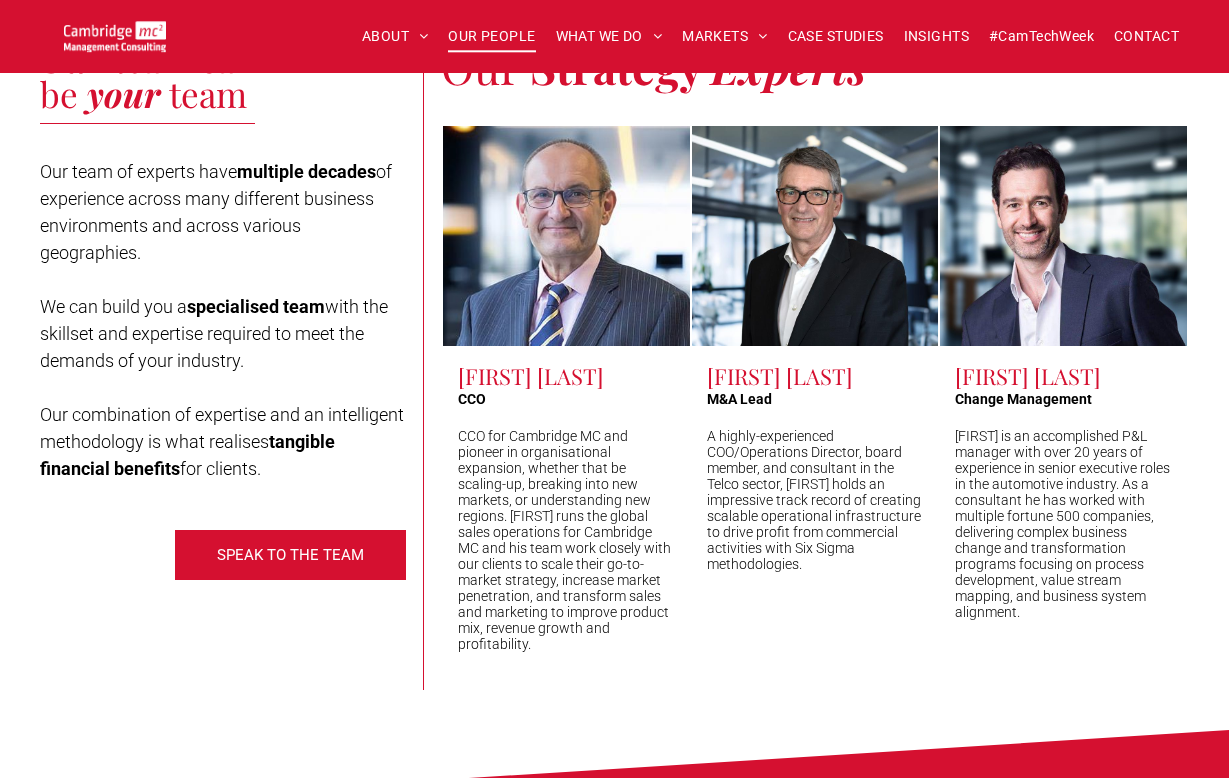 click on "OUR PEOPLE" at bounding box center [491, 36] 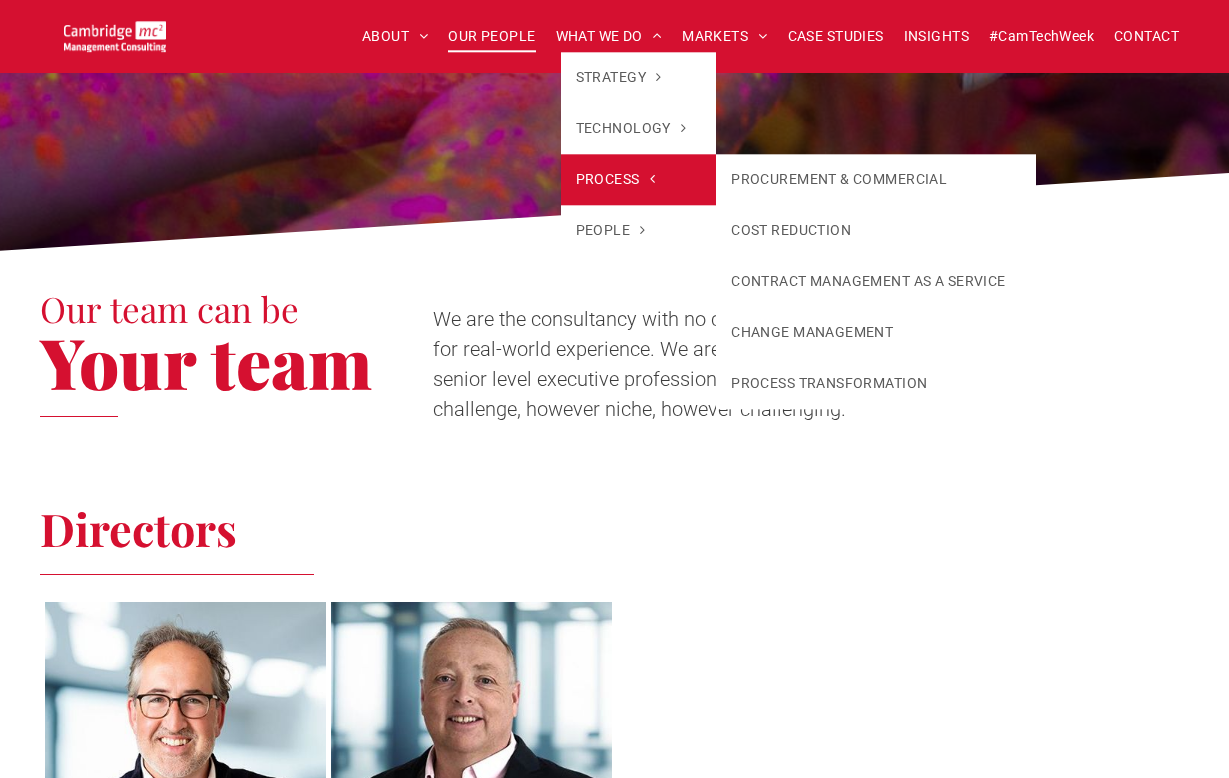 scroll, scrollTop: 0, scrollLeft: 0, axis: both 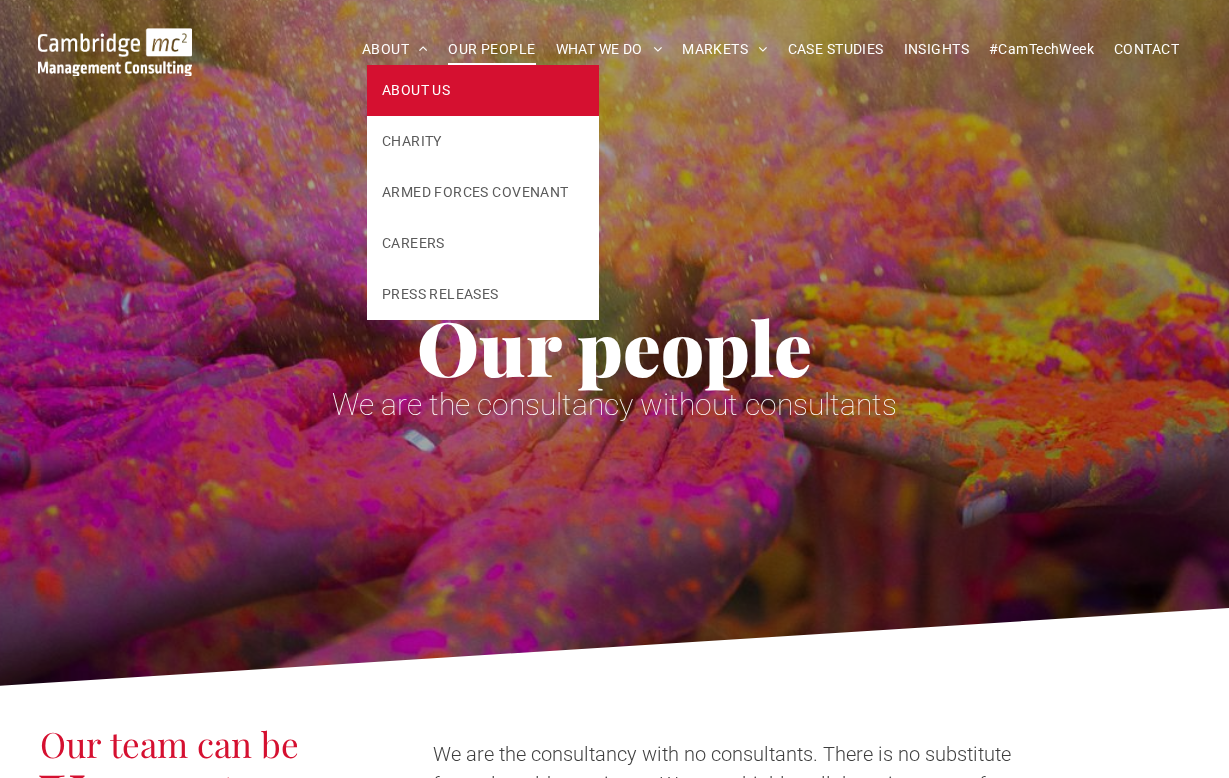 click on "ABOUT US" at bounding box center [416, 90] 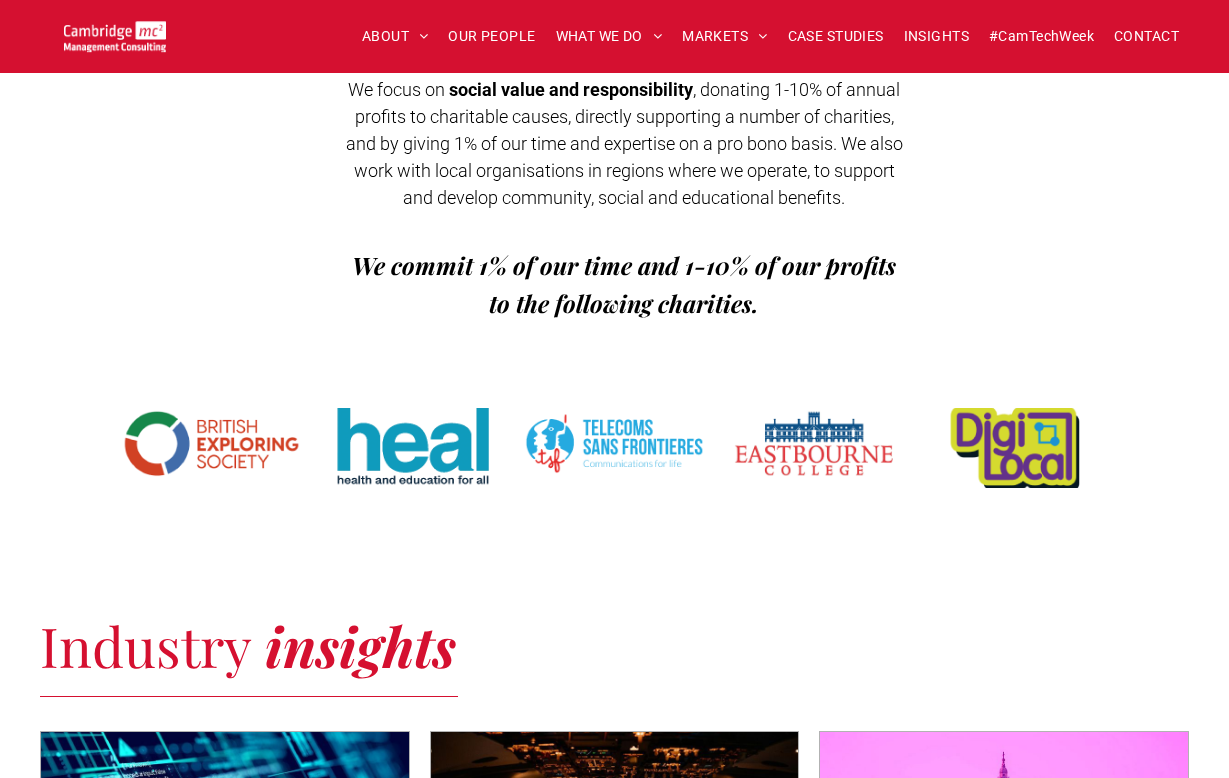 scroll, scrollTop: 3664, scrollLeft: 0, axis: vertical 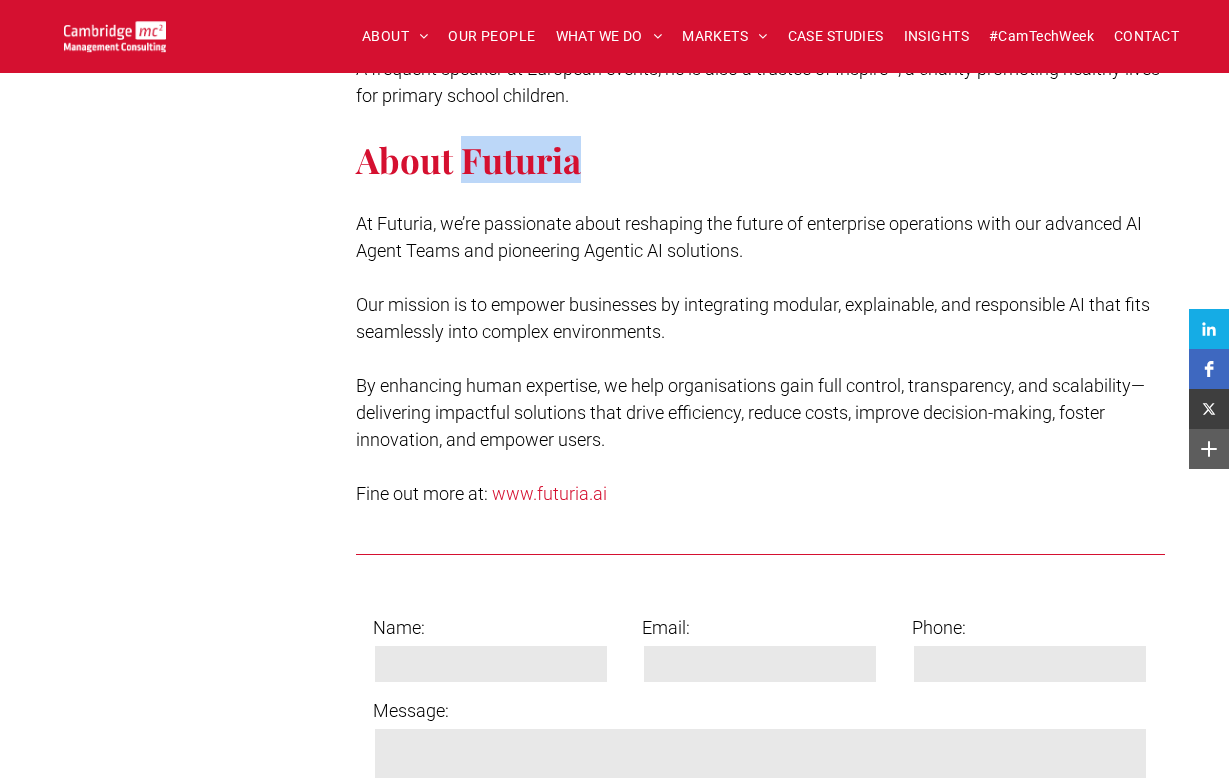 drag, startPoint x: 466, startPoint y: 167, endPoint x: 597, endPoint y: 170, distance: 131.03435 